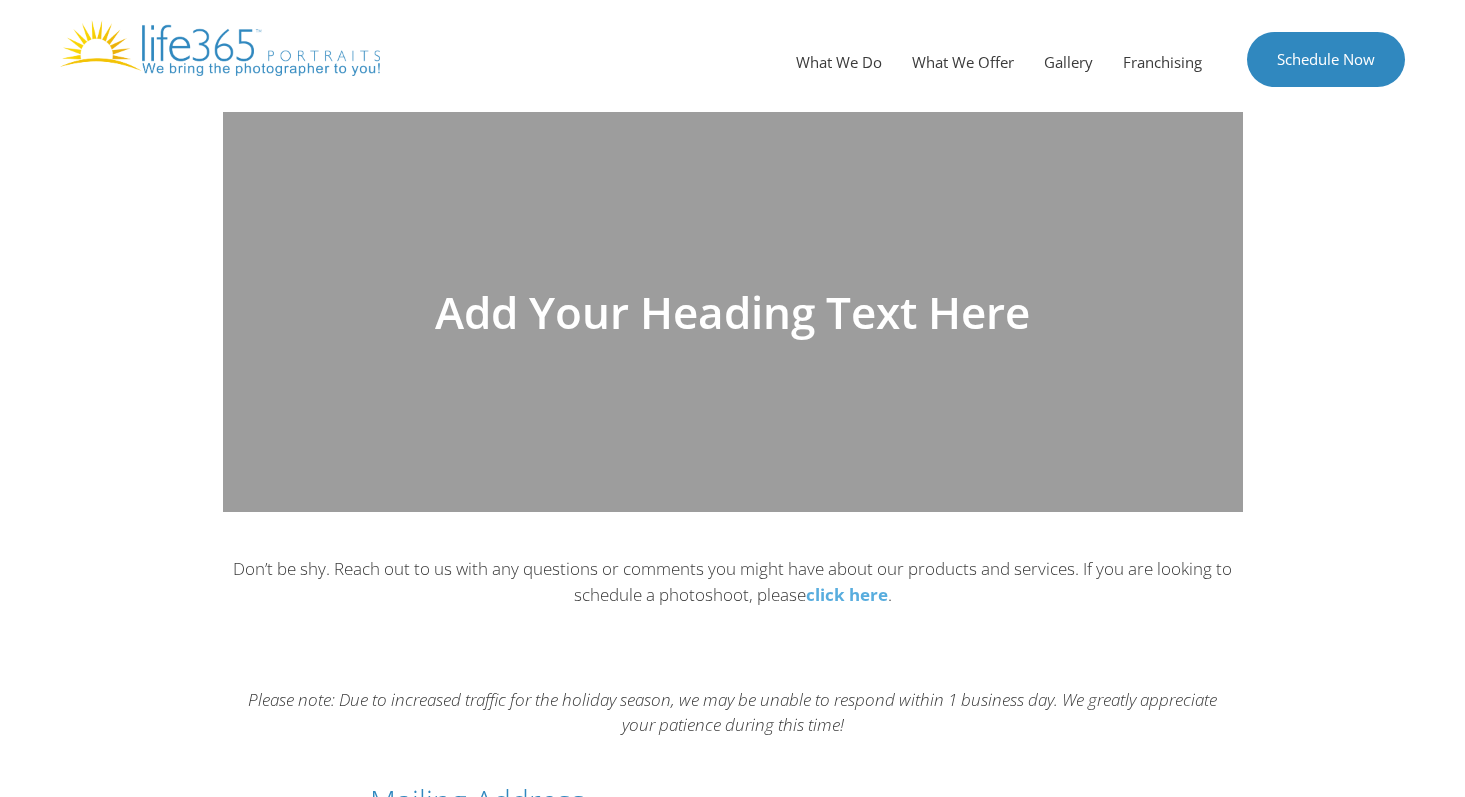 scroll, scrollTop: 0, scrollLeft: 0, axis: both 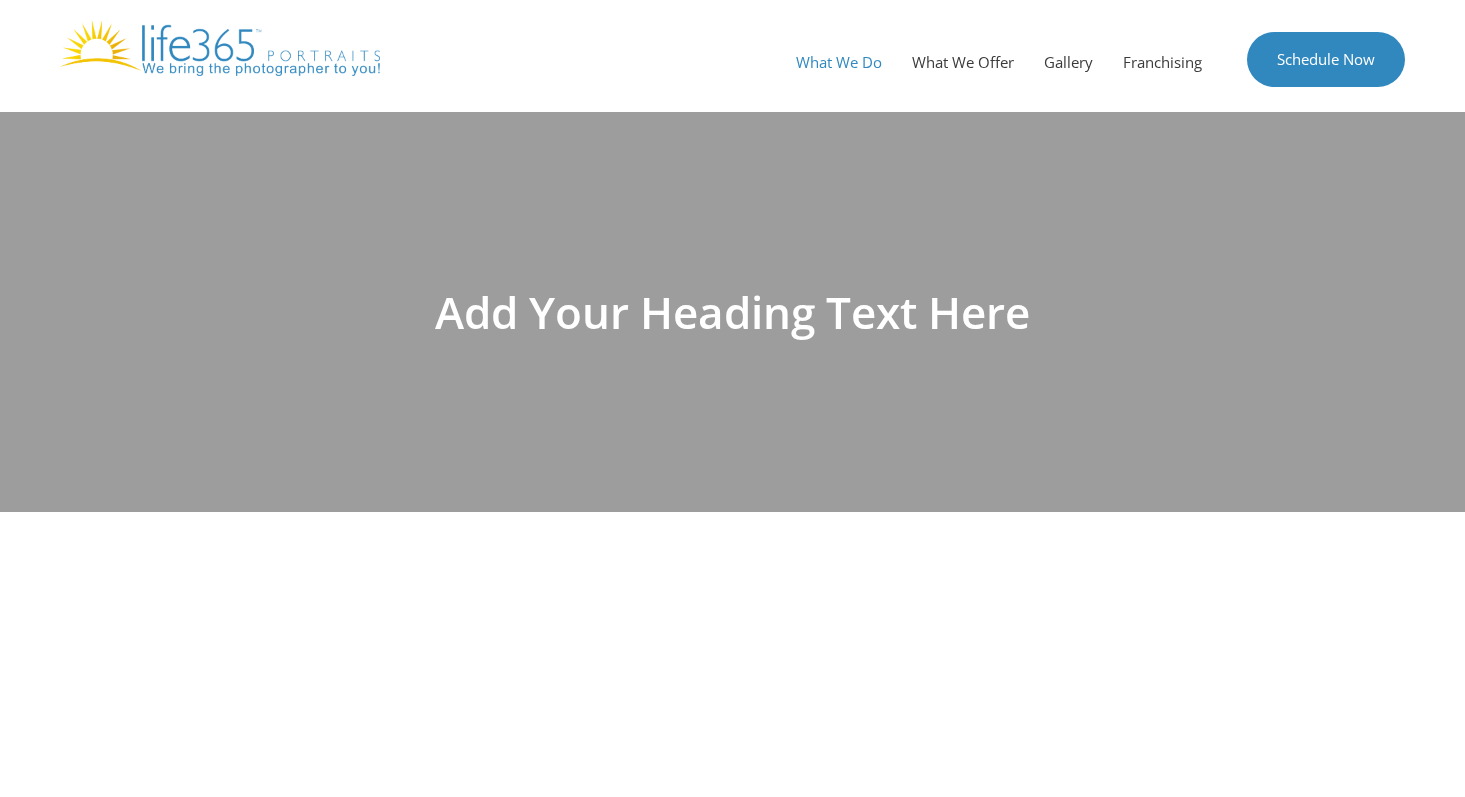 click on "What We Do" at bounding box center (839, 62) 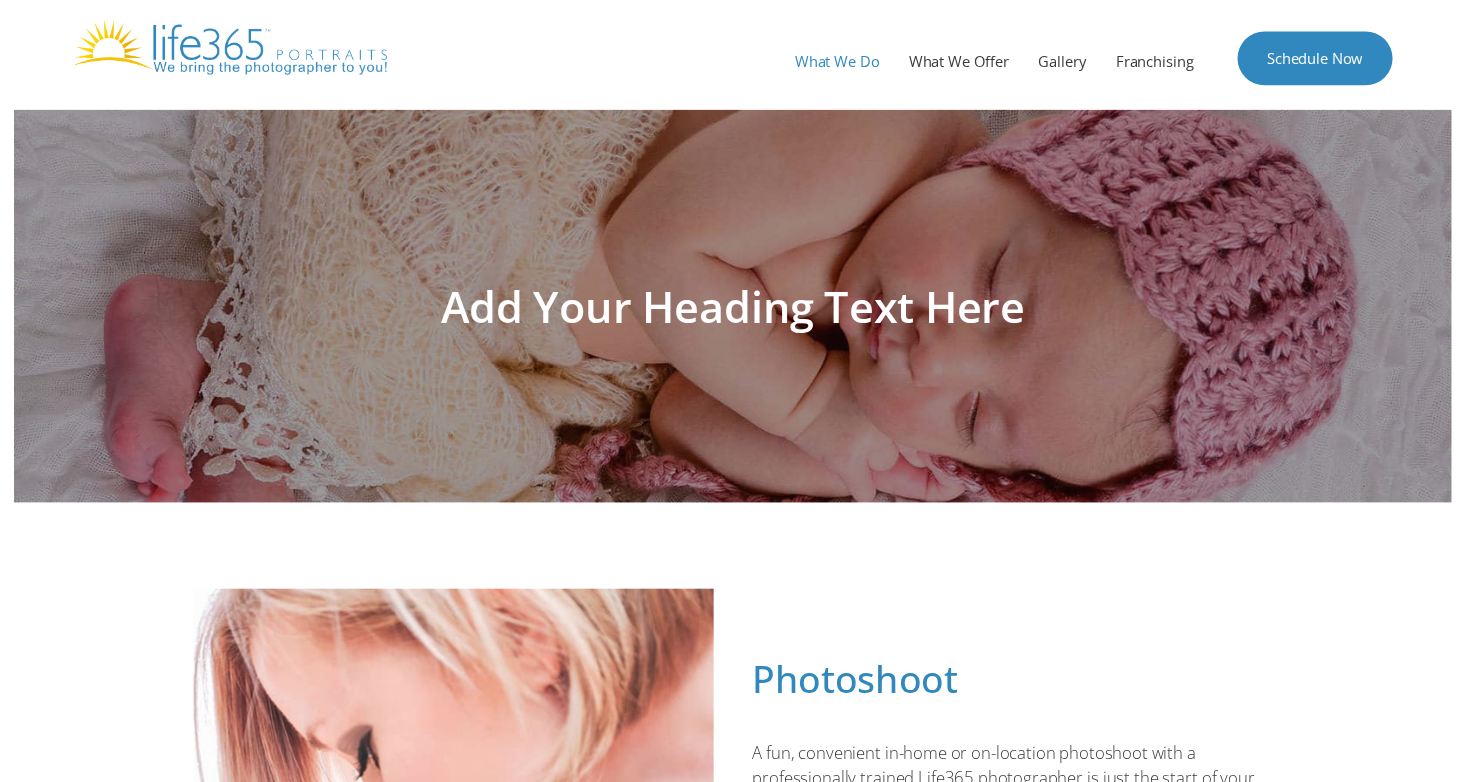 scroll, scrollTop: 0, scrollLeft: 0, axis: both 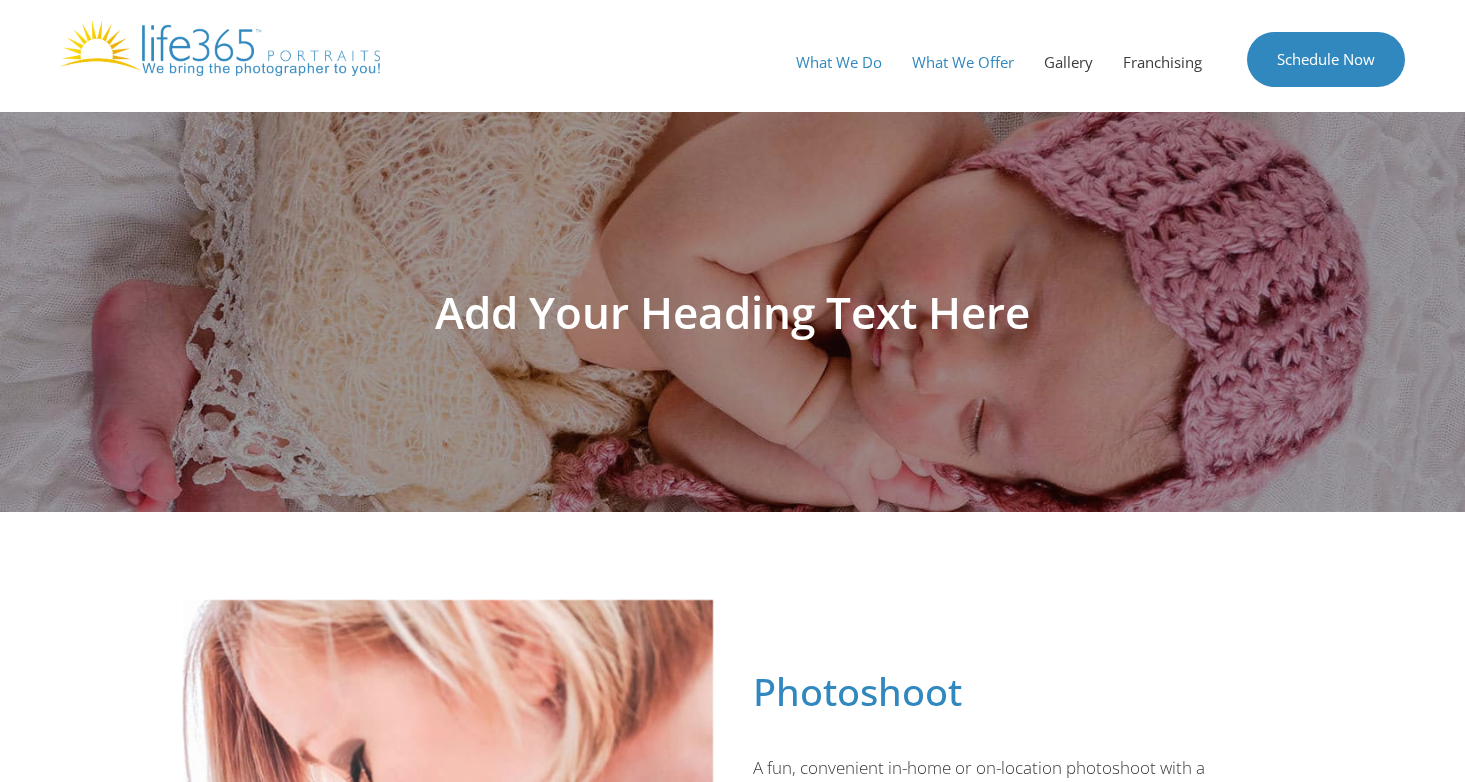 click on "What We Offer" at bounding box center (963, 62) 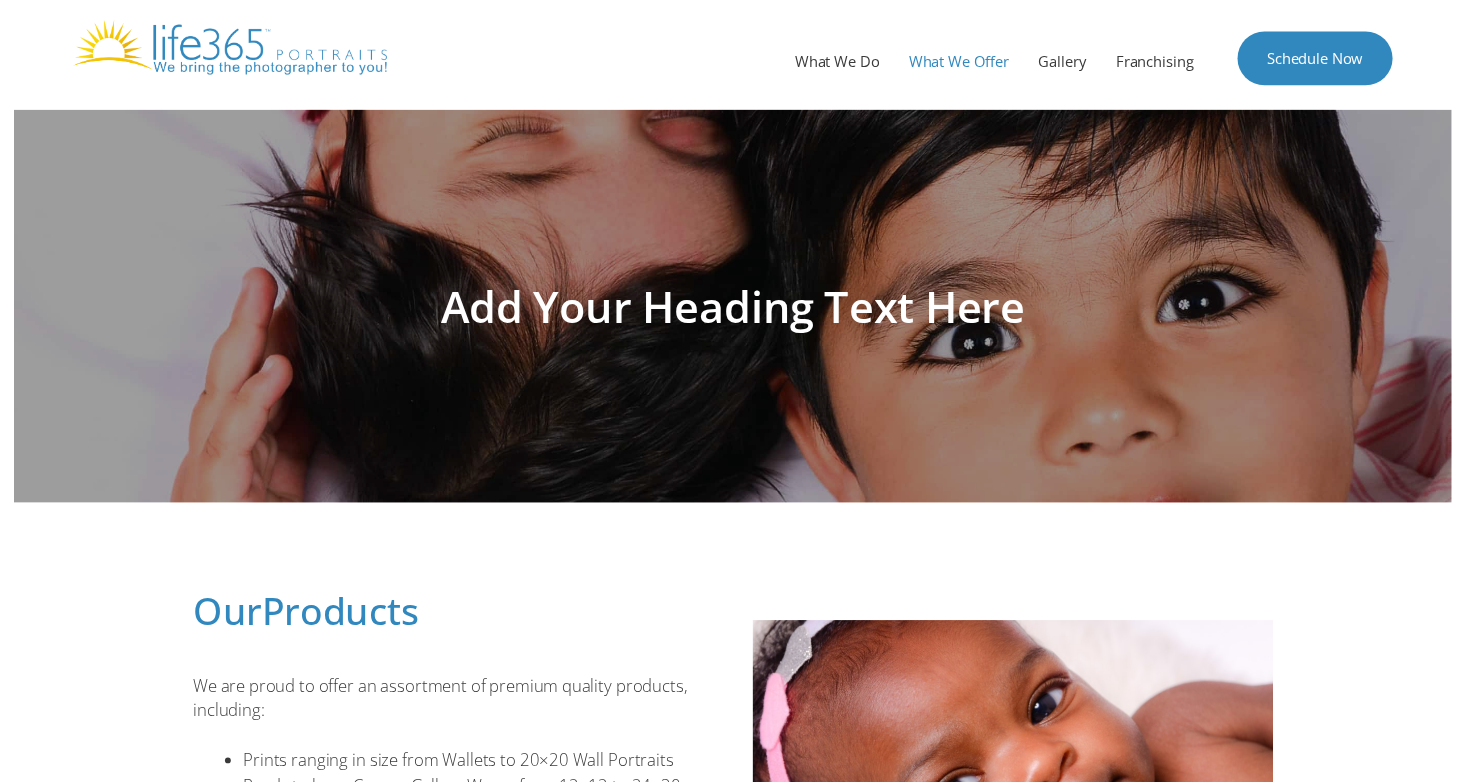 scroll, scrollTop: 0, scrollLeft: 0, axis: both 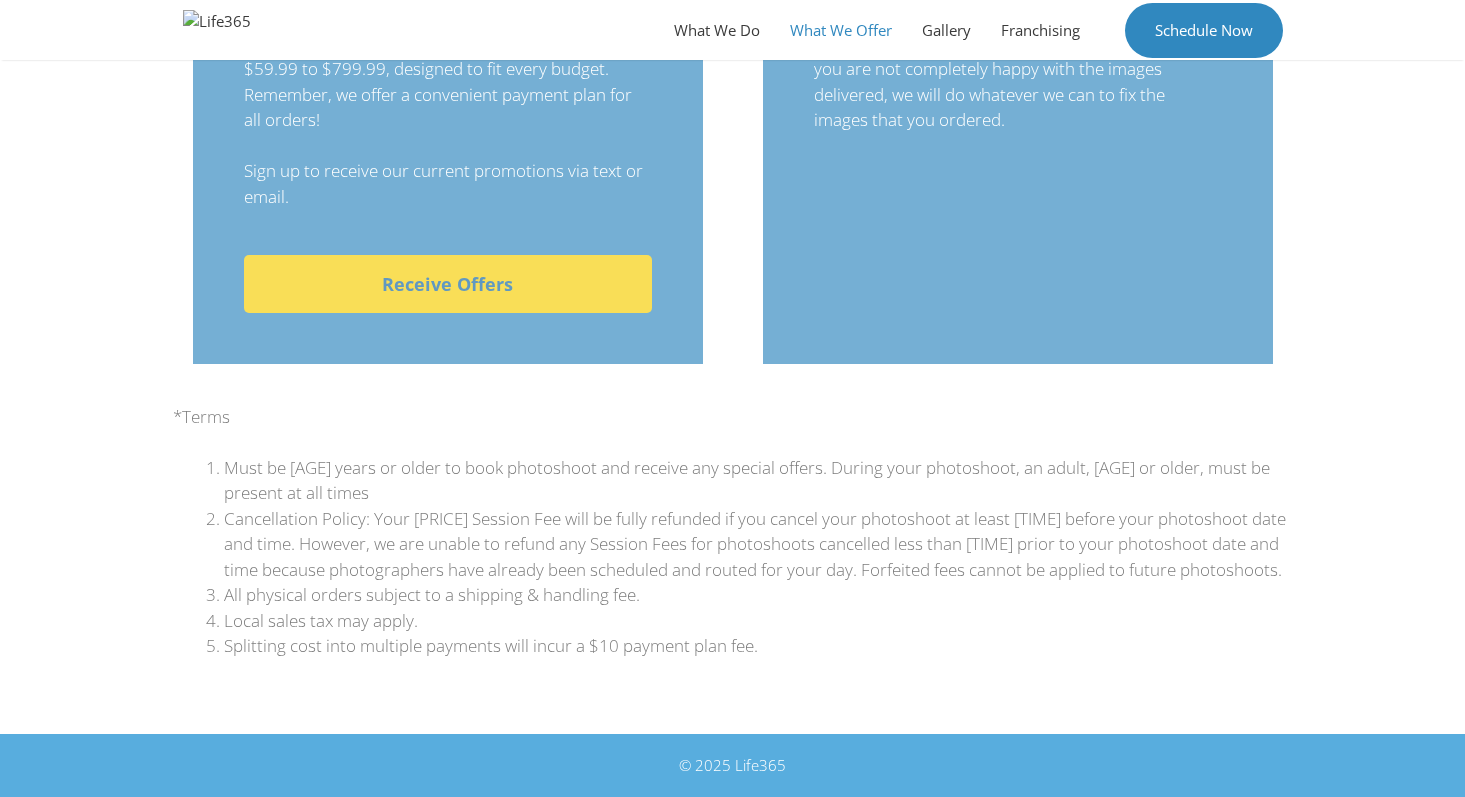 click on "Receive Offers" at bounding box center (448, 284) 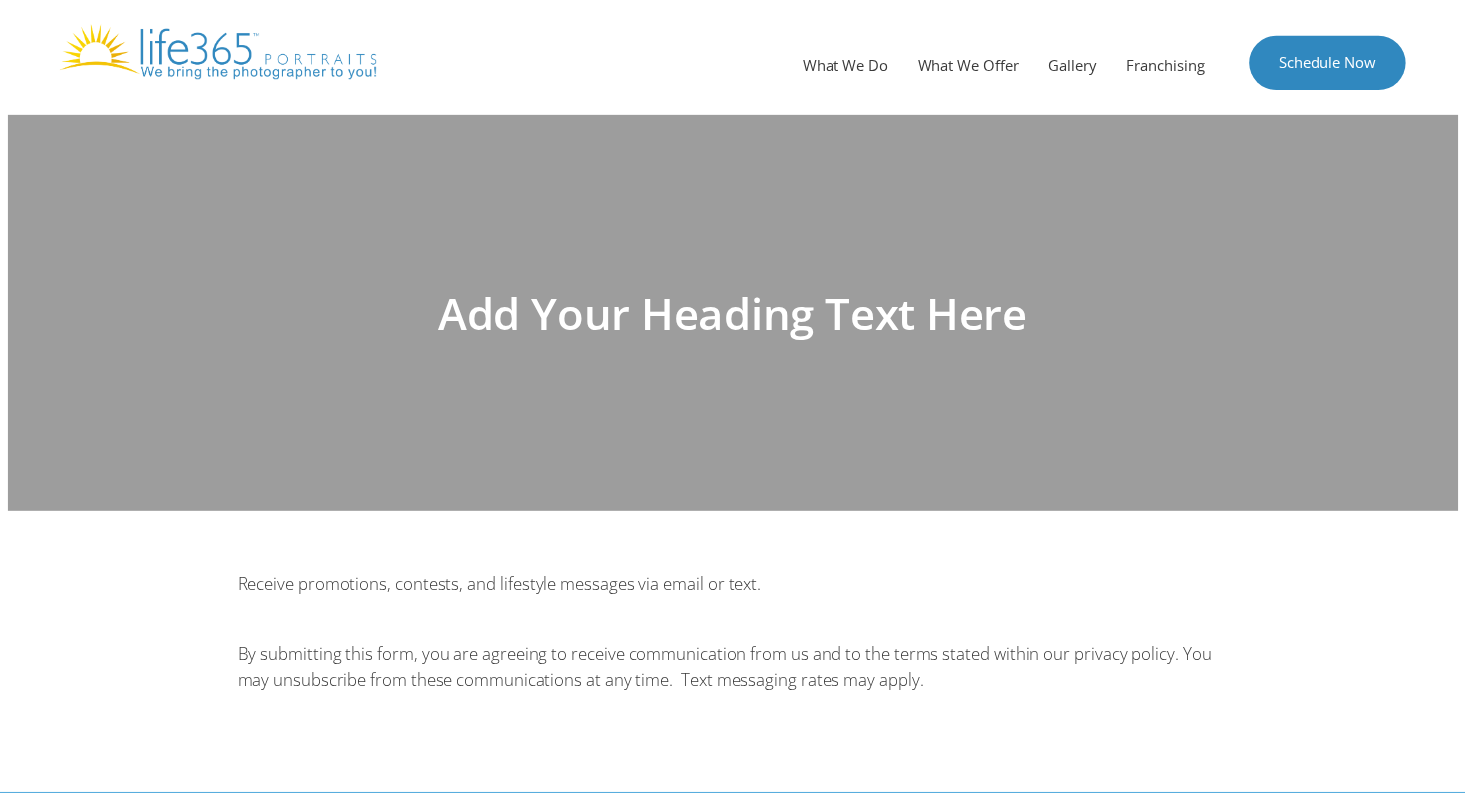 scroll, scrollTop: 0, scrollLeft: 0, axis: both 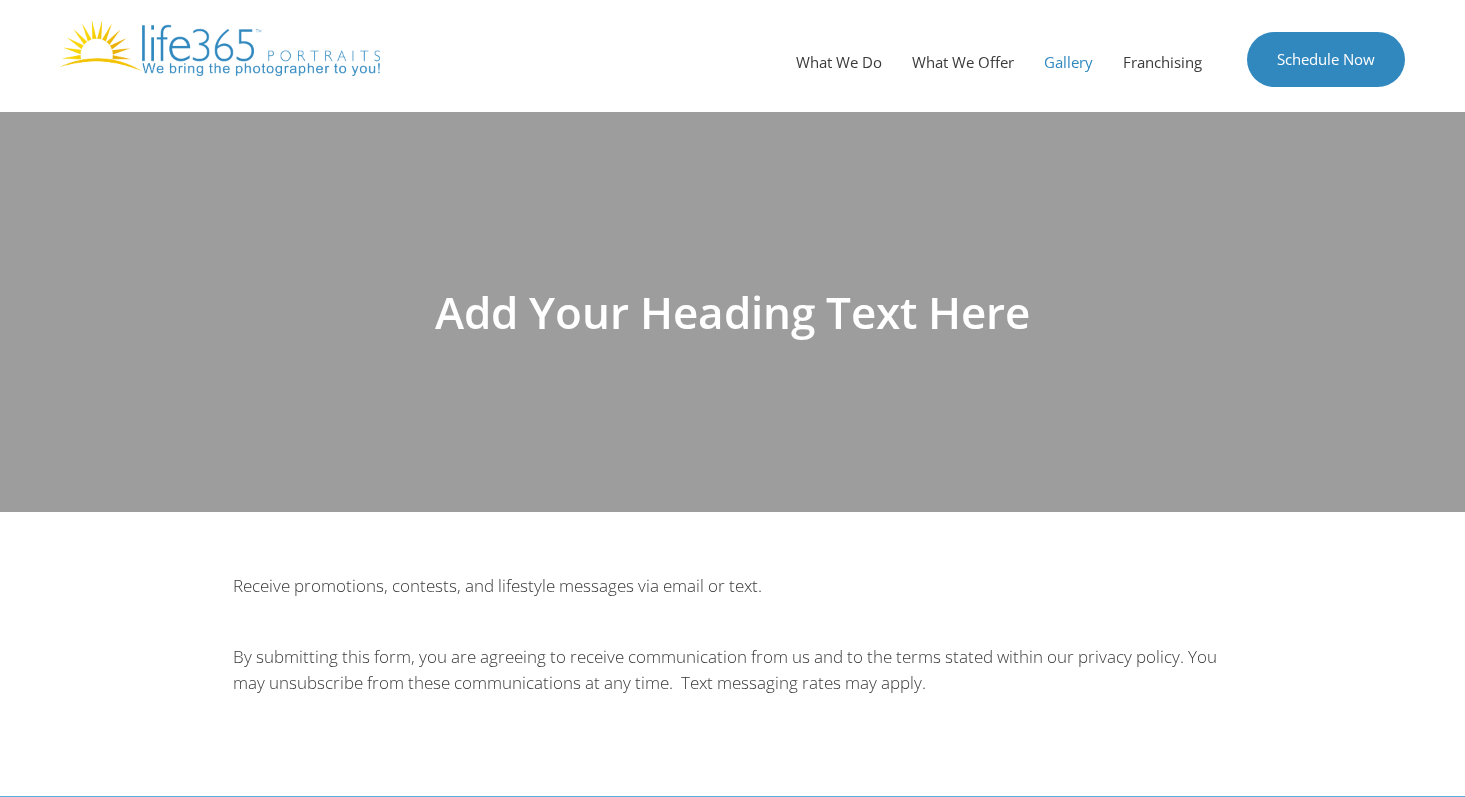 click on "Gallery" at bounding box center [1068, 62] 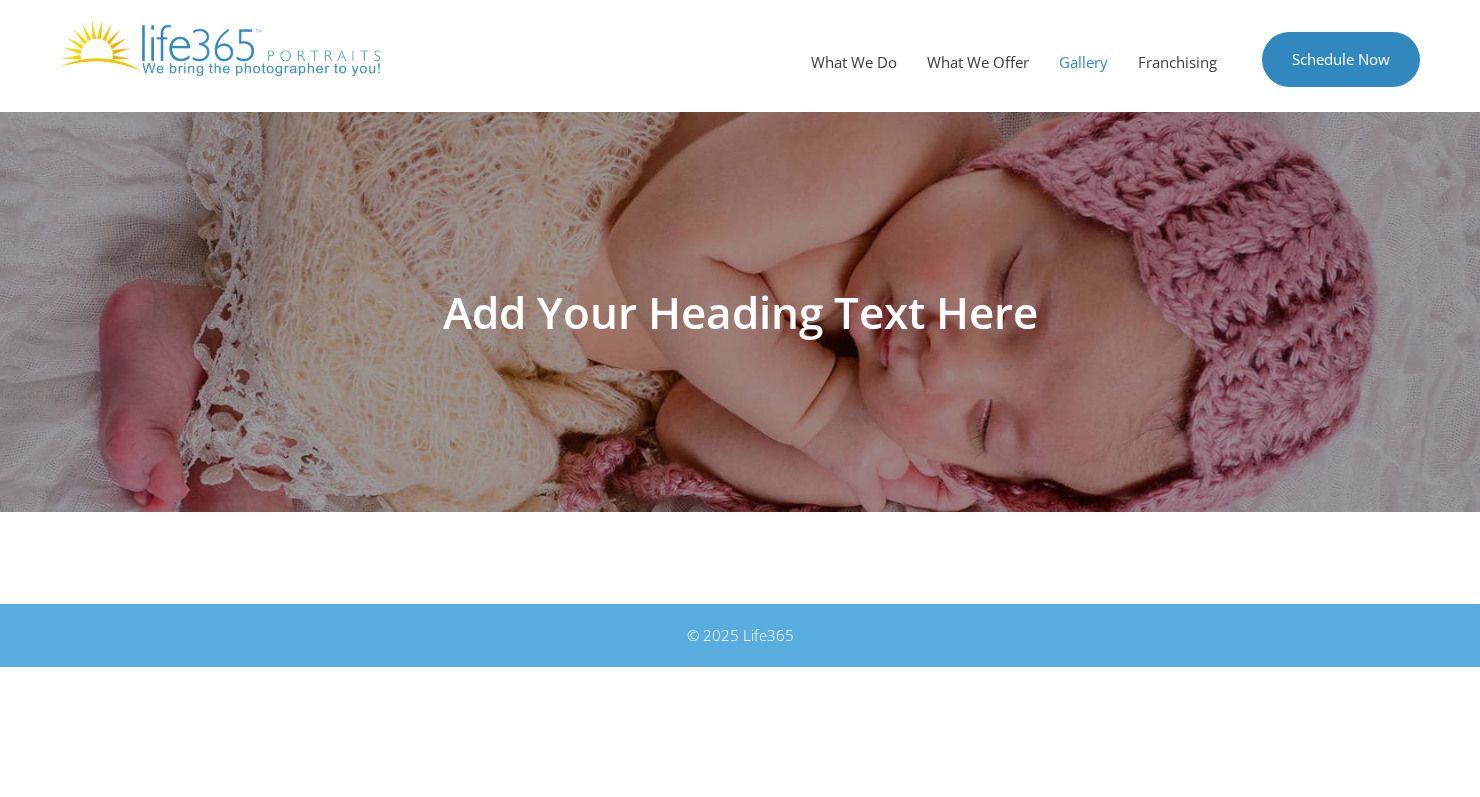 scroll, scrollTop: 0, scrollLeft: 0, axis: both 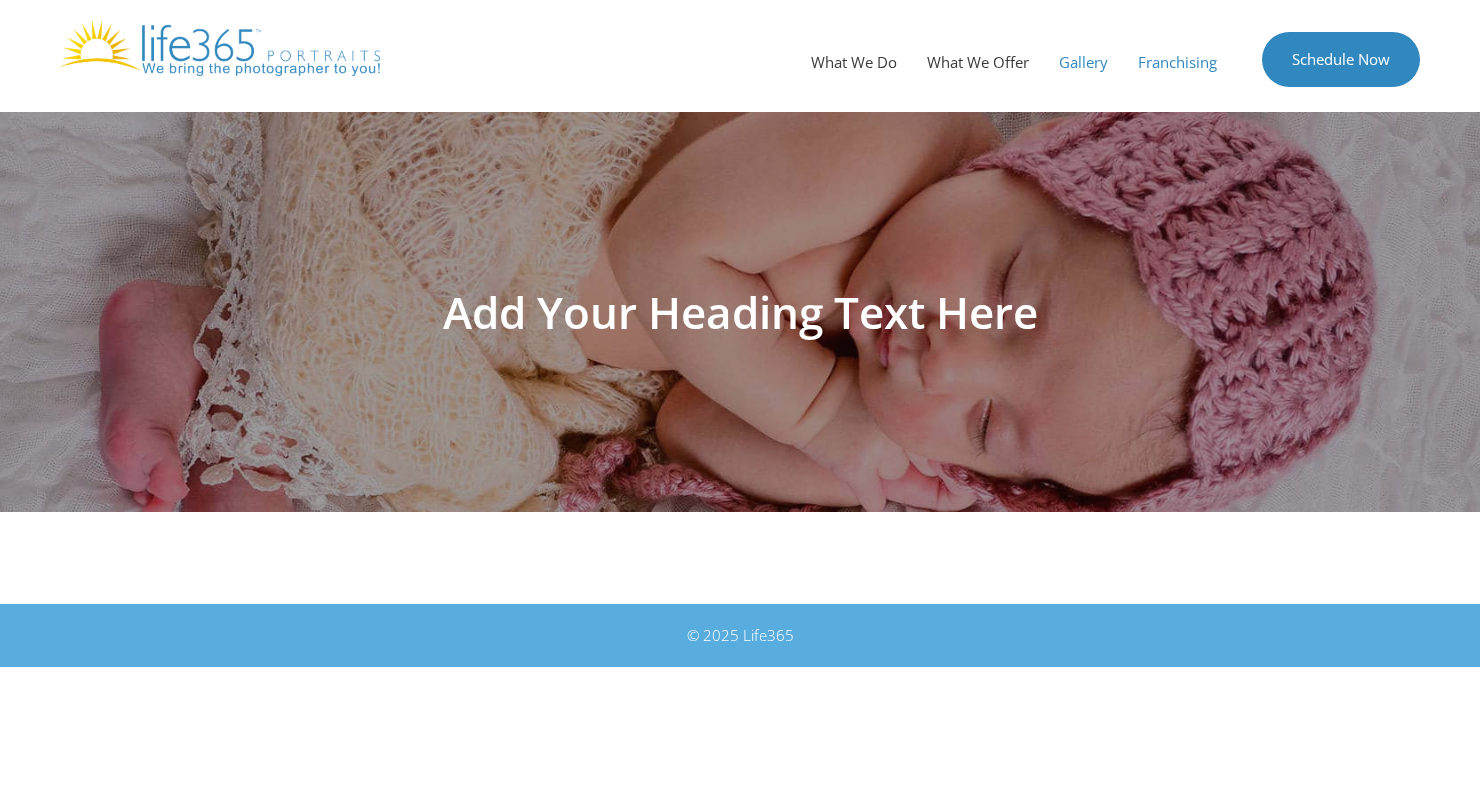 click on "Franchising" at bounding box center [1177, 62] 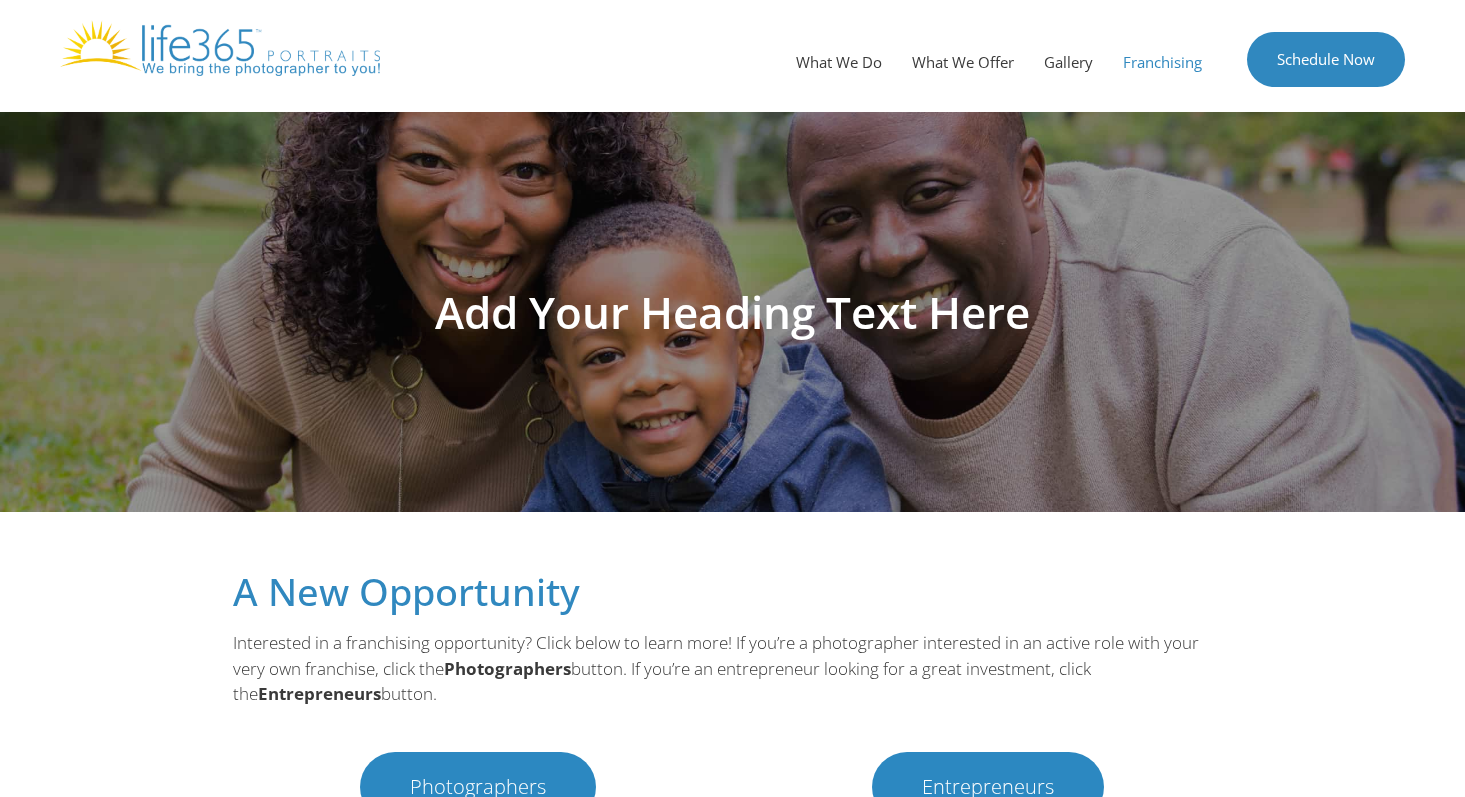 scroll, scrollTop: 0, scrollLeft: 0, axis: both 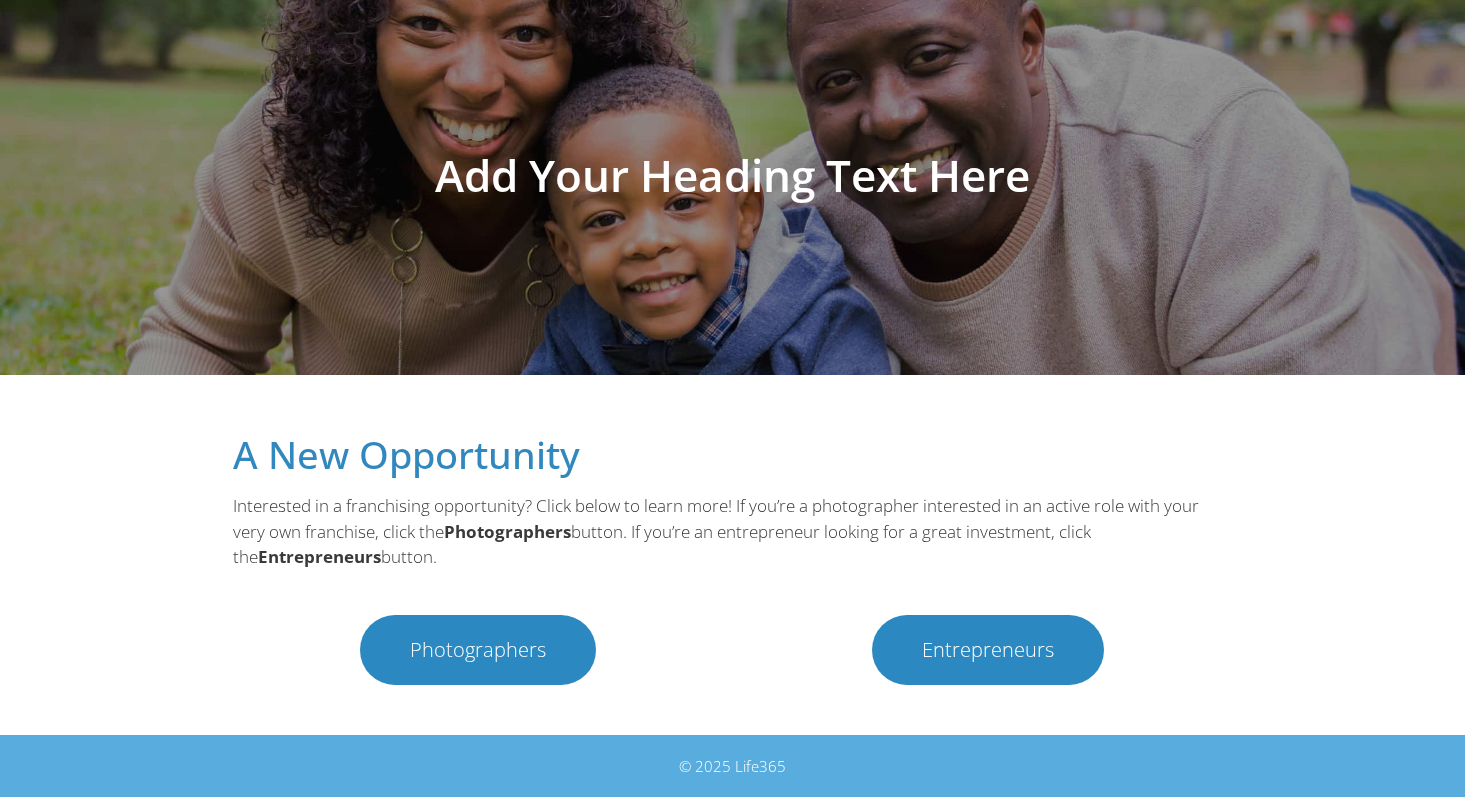 click on "Photographers" at bounding box center (478, 650) 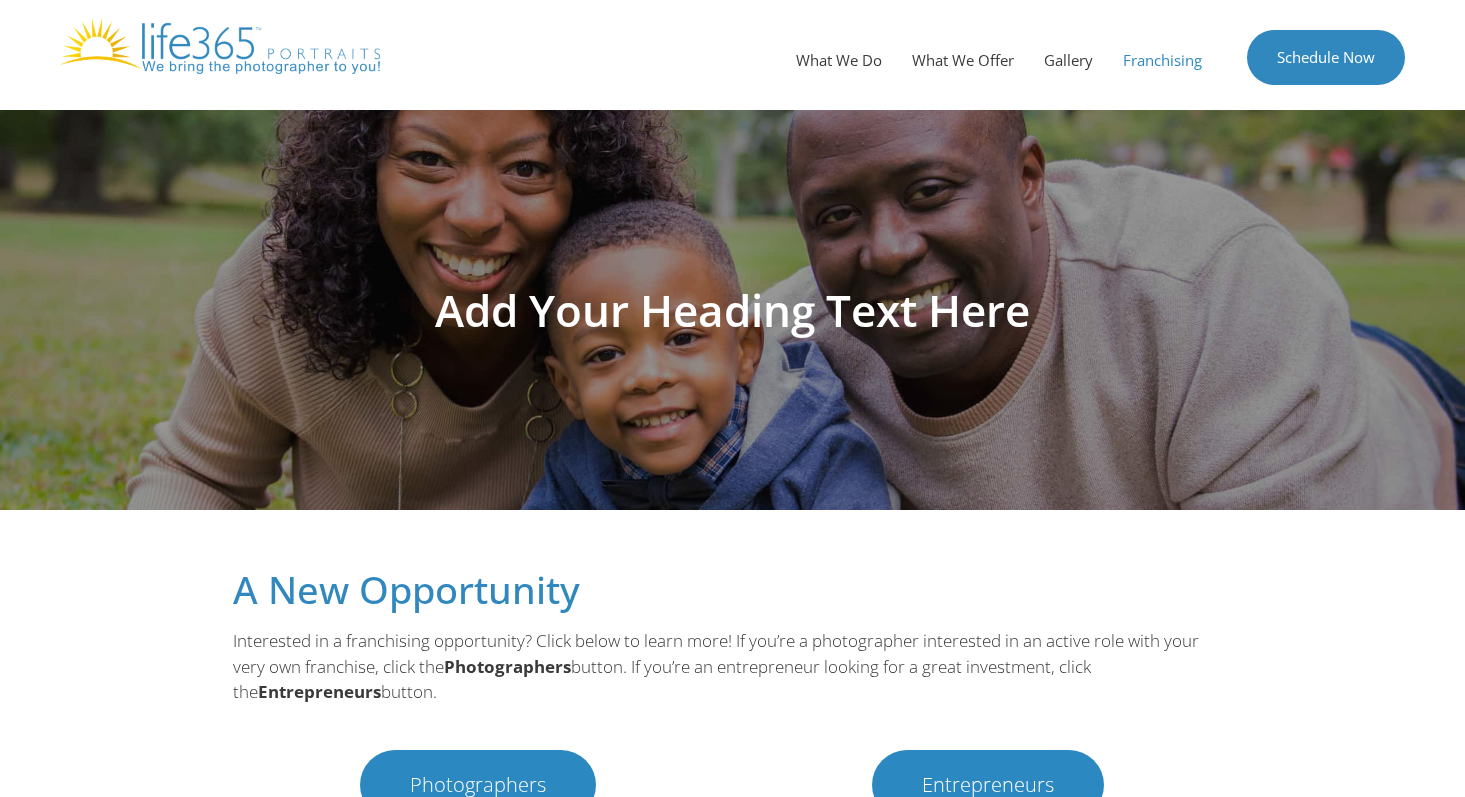 scroll, scrollTop: 0, scrollLeft: 0, axis: both 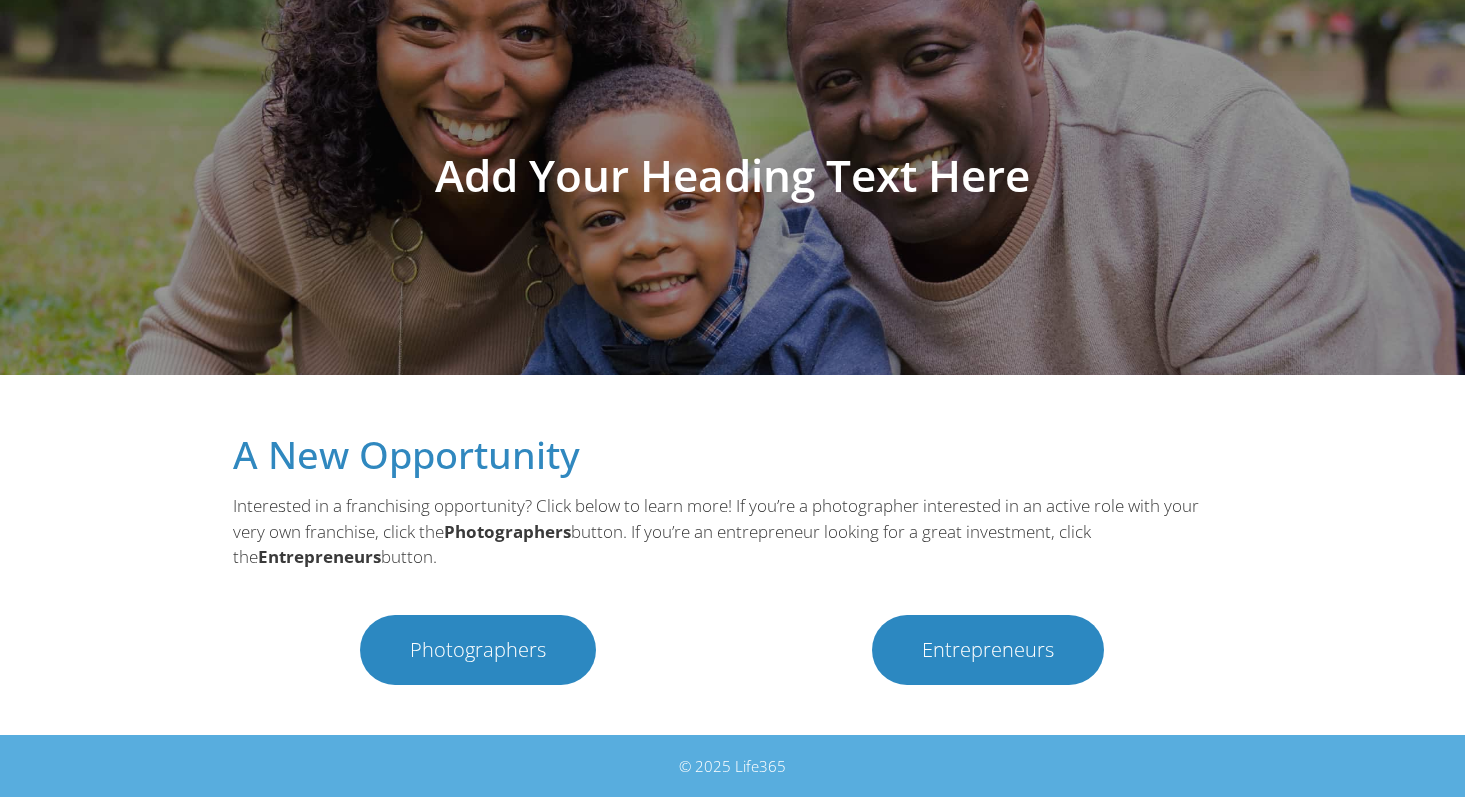 click on "Photographers" at bounding box center (478, 650) 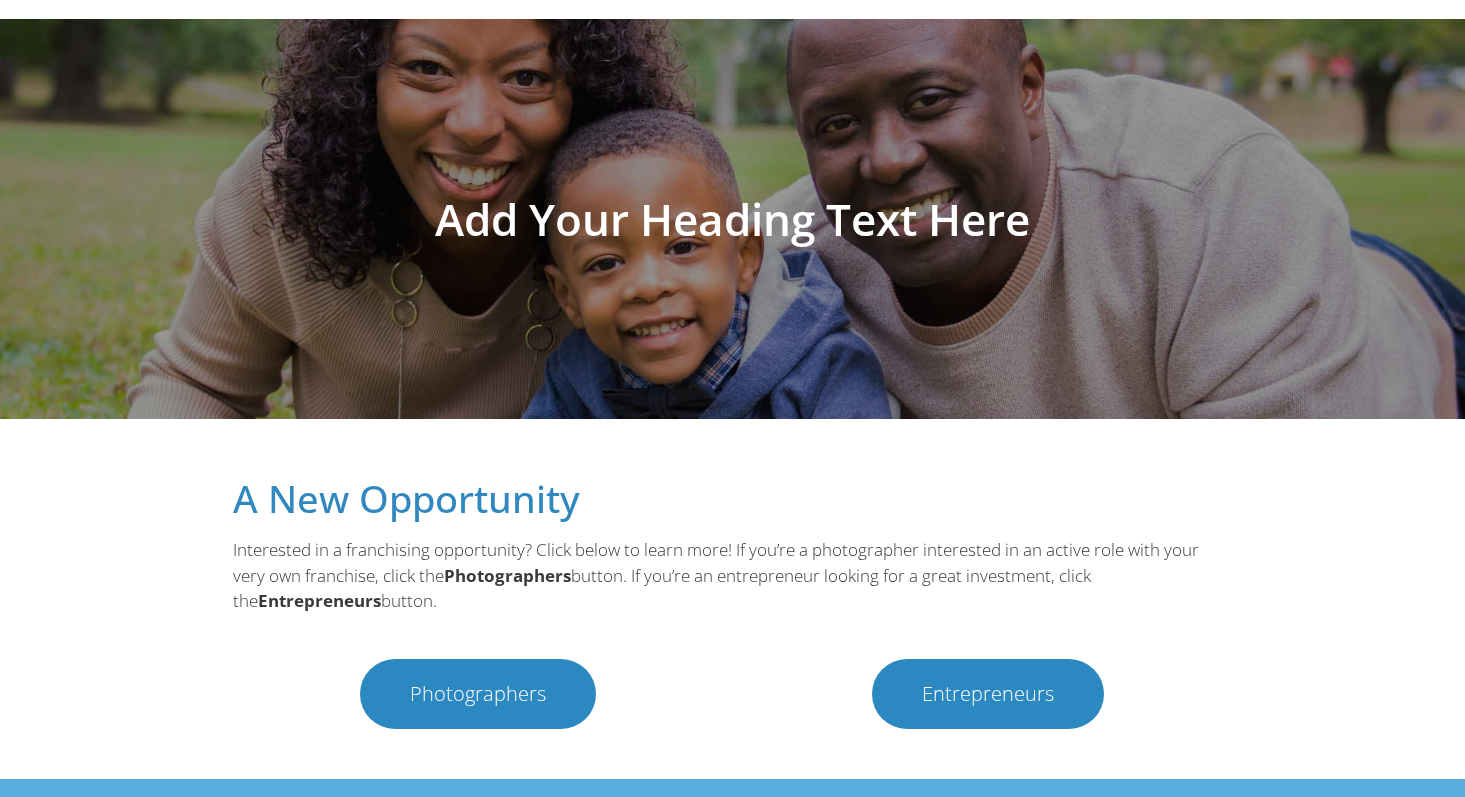 scroll, scrollTop: 0, scrollLeft: 0, axis: both 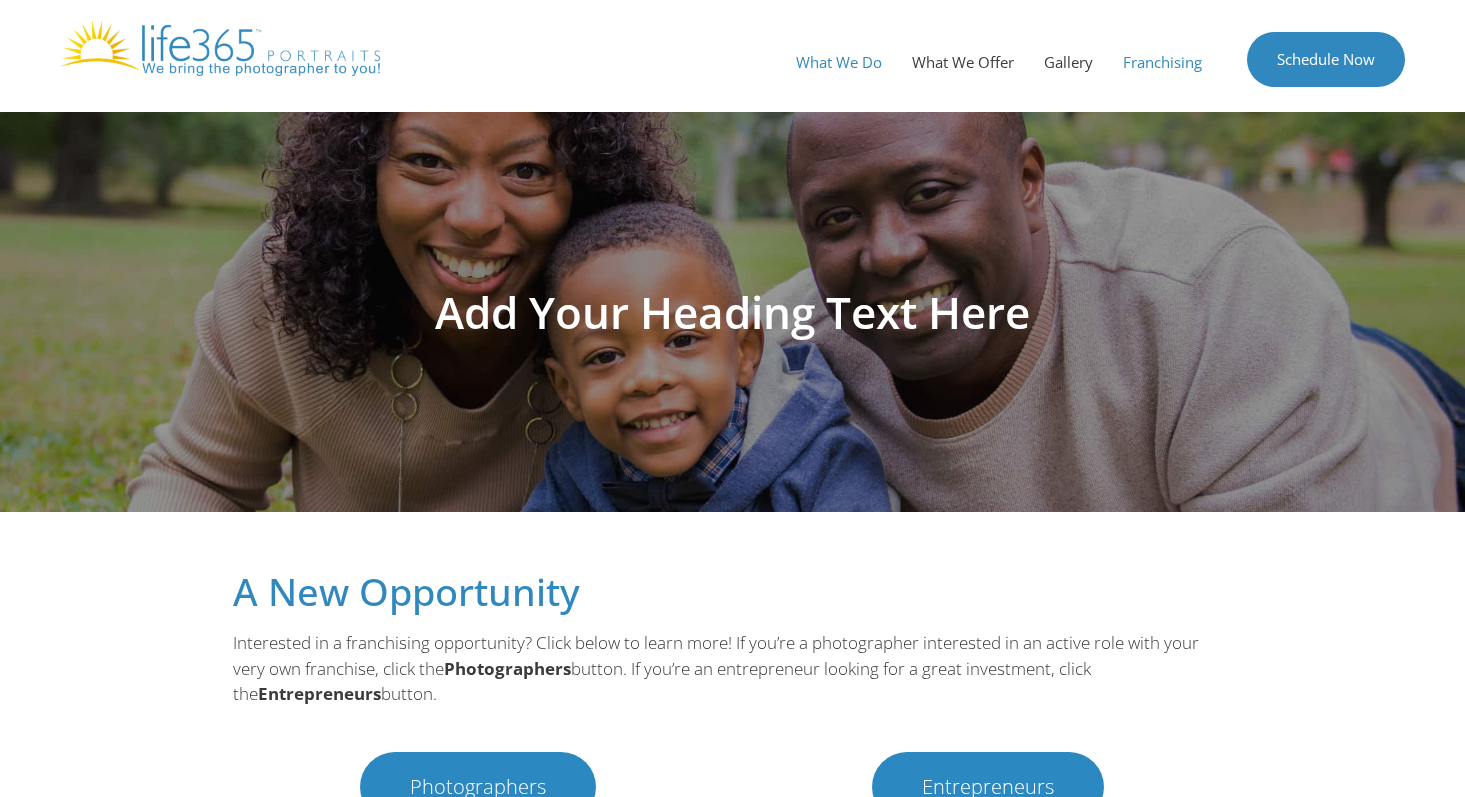 click on "What We Do" at bounding box center (839, 62) 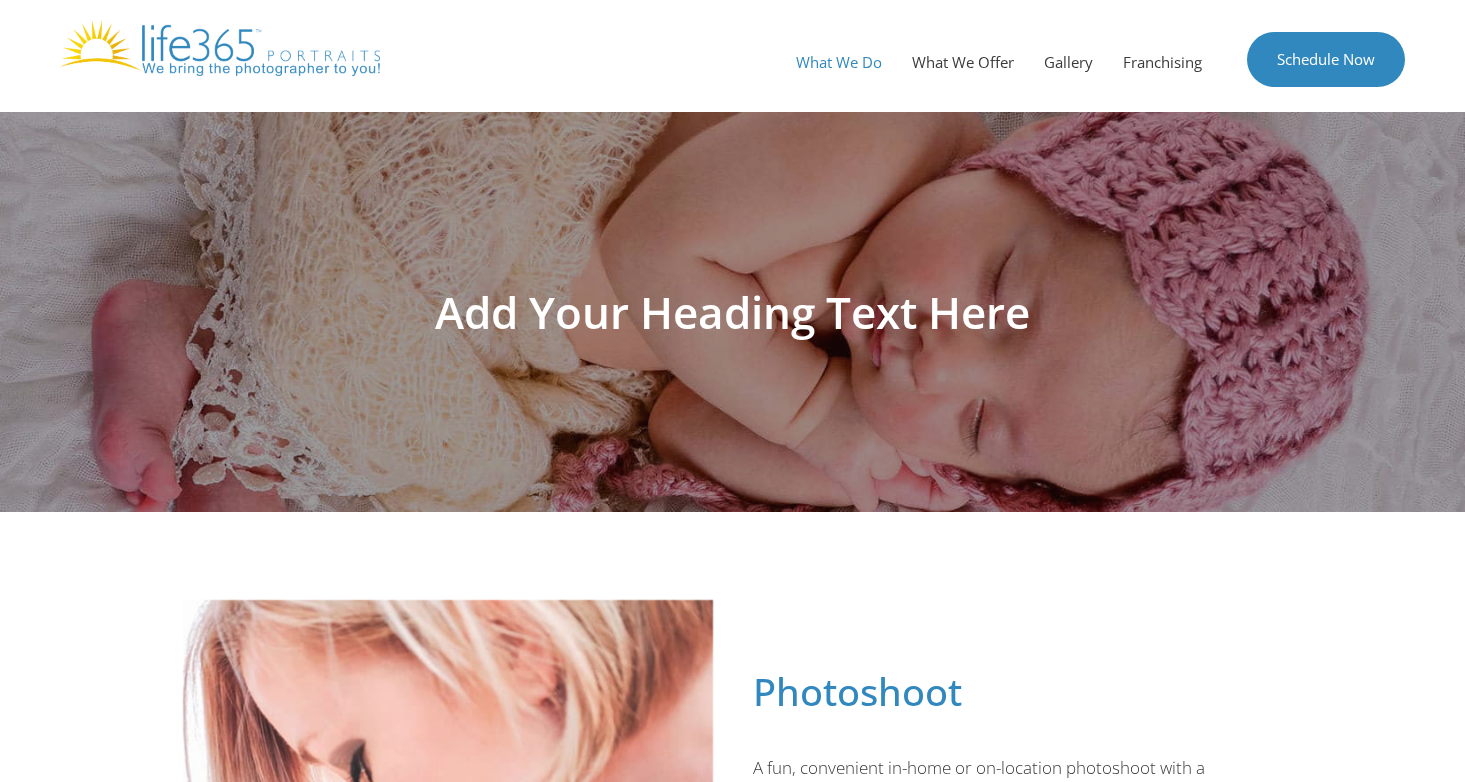 scroll, scrollTop: 0, scrollLeft: 0, axis: both 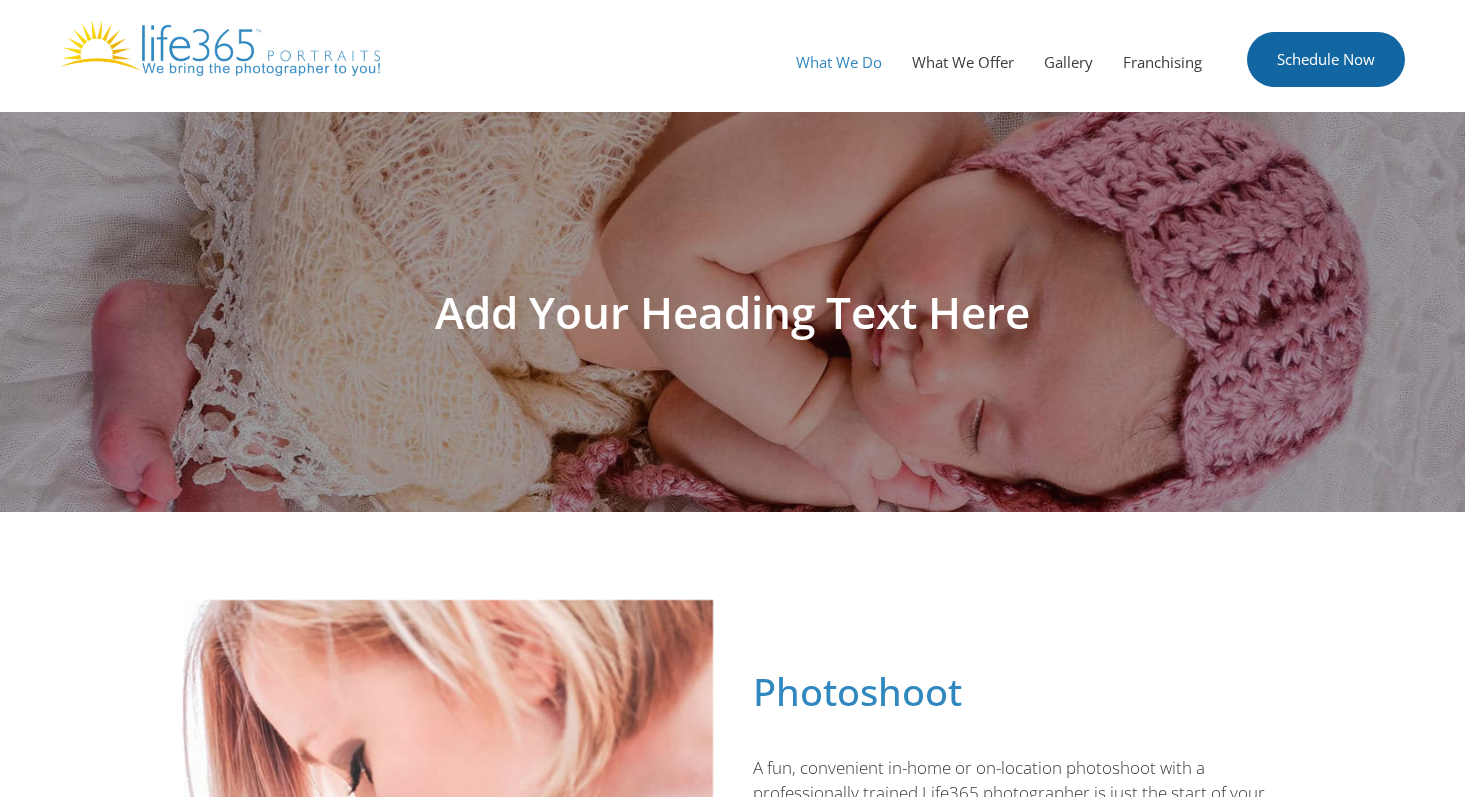click on "Schedule Now" at bounding box center [1326, 59] 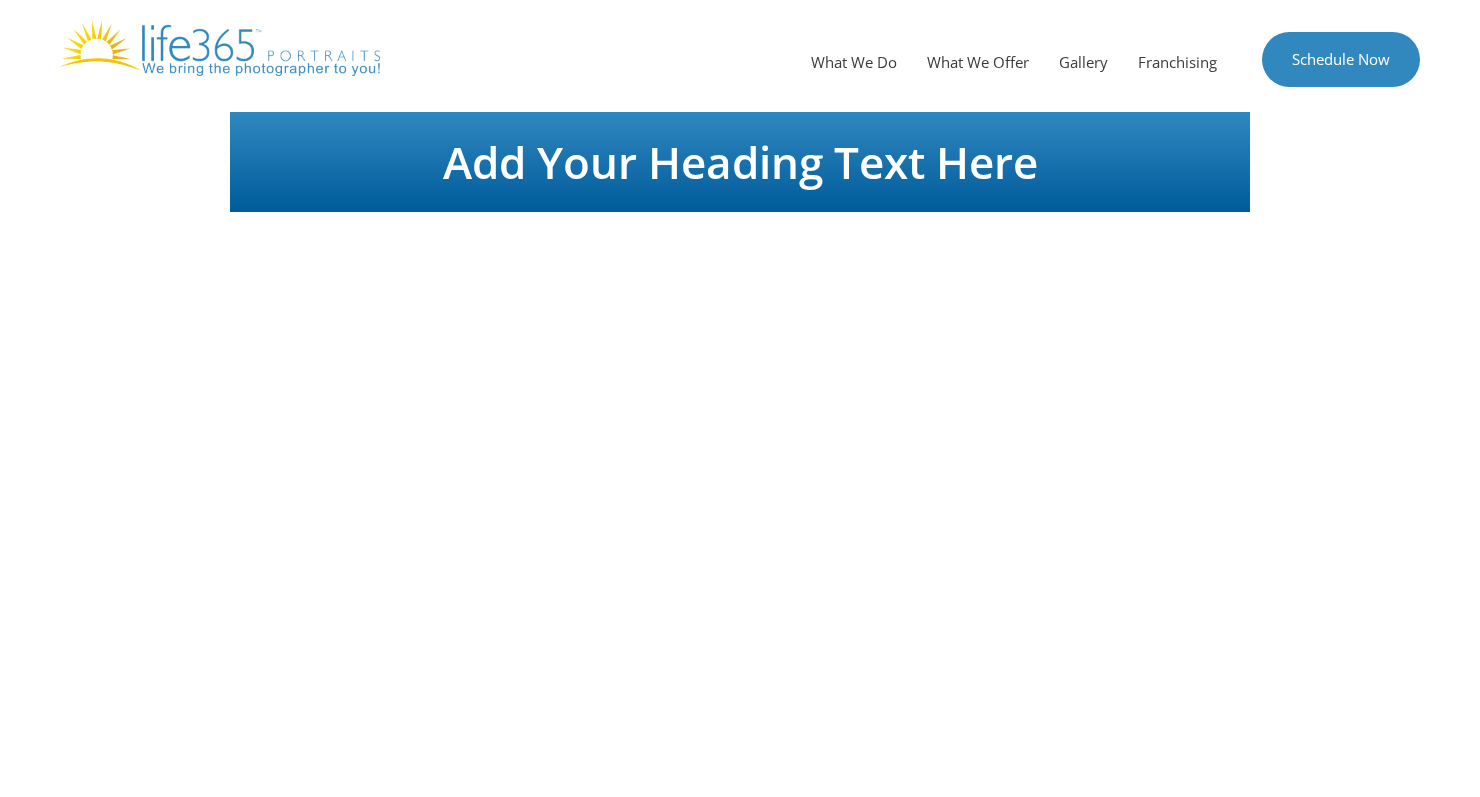 scroll, scrollTop: 0, scrollLeft: 0, axis: both 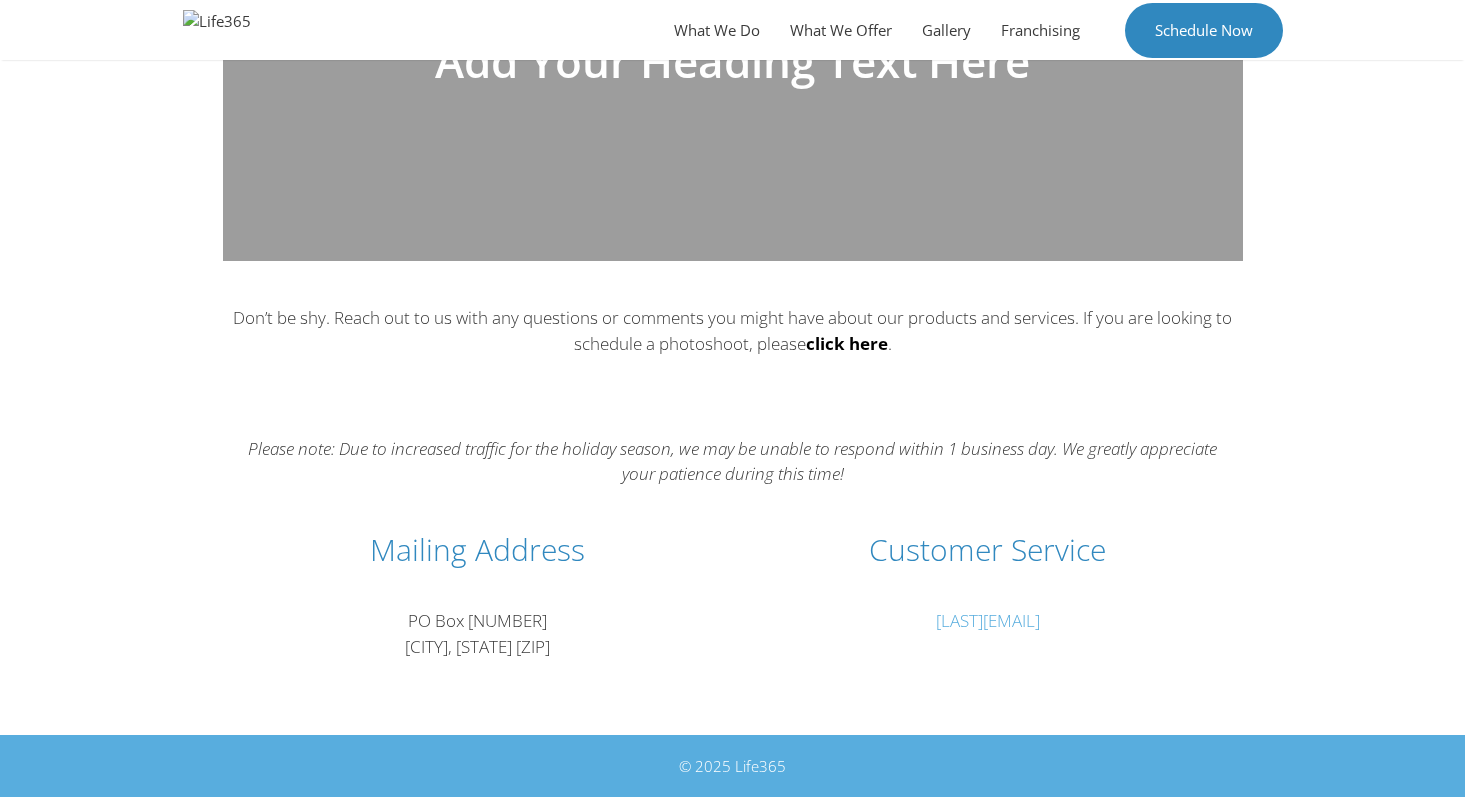 click on "click here" at bounding box center (847, 343) 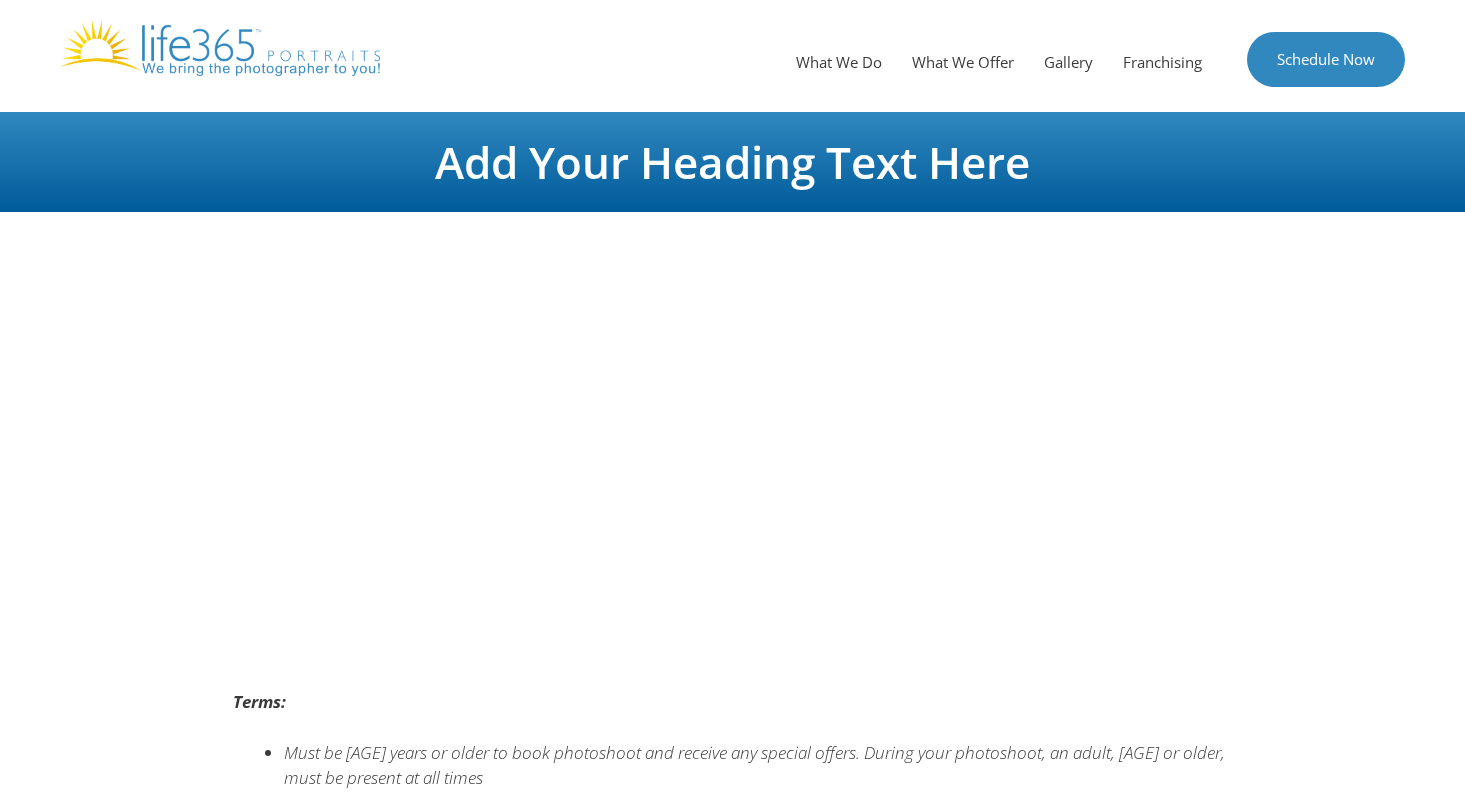 scroll, scrollTop: 0, scrollLeft: 0, axis: both 